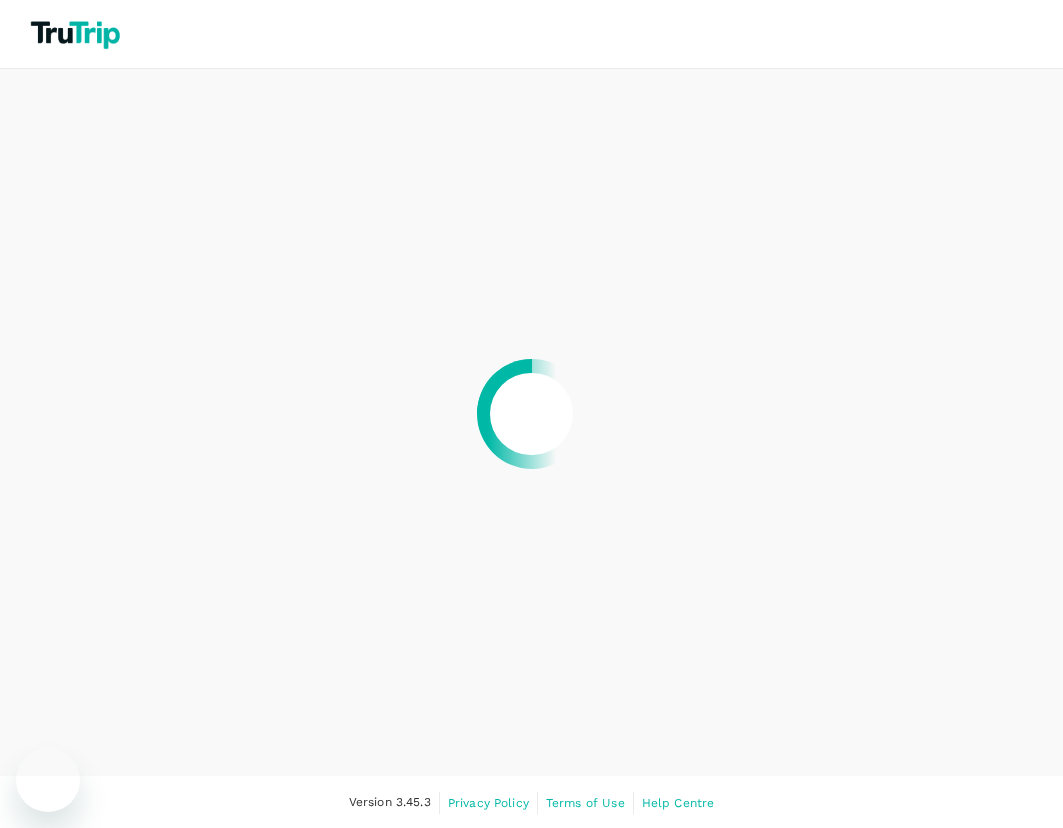 scroll, scrollTop: 0, scrollLeft: 0, axis: both 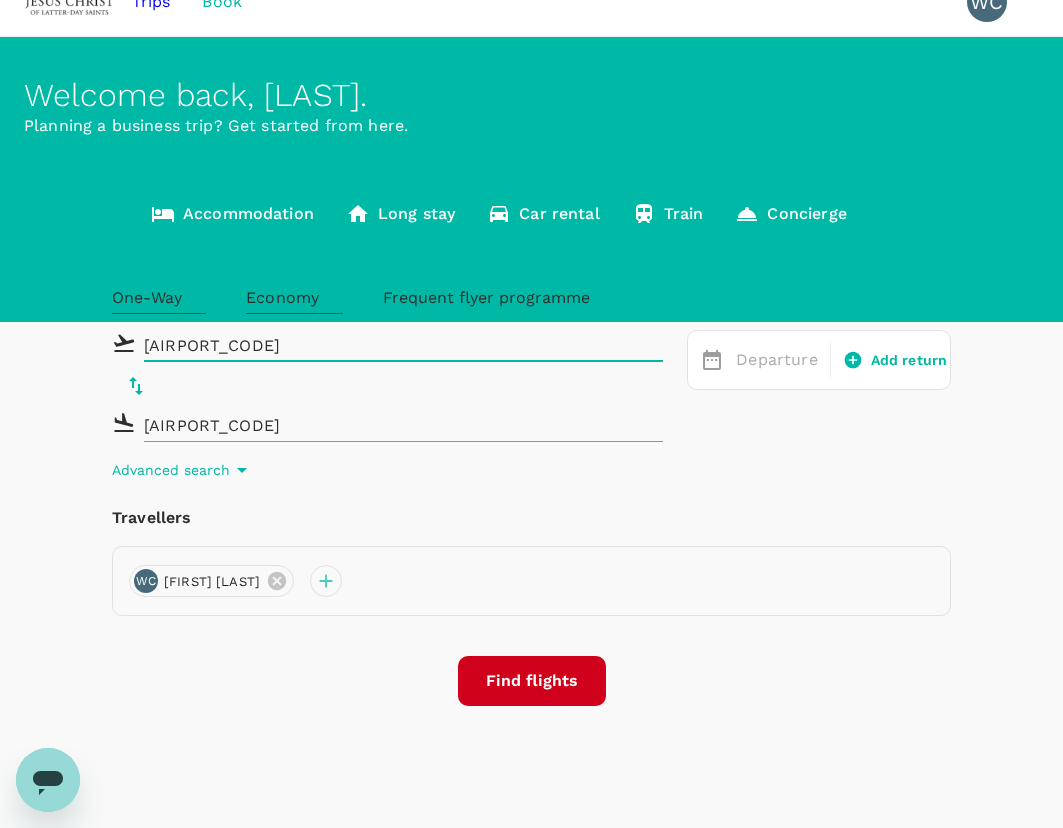 click on "Planning a business trip? Get started from here." at bounding box center (531, 126) 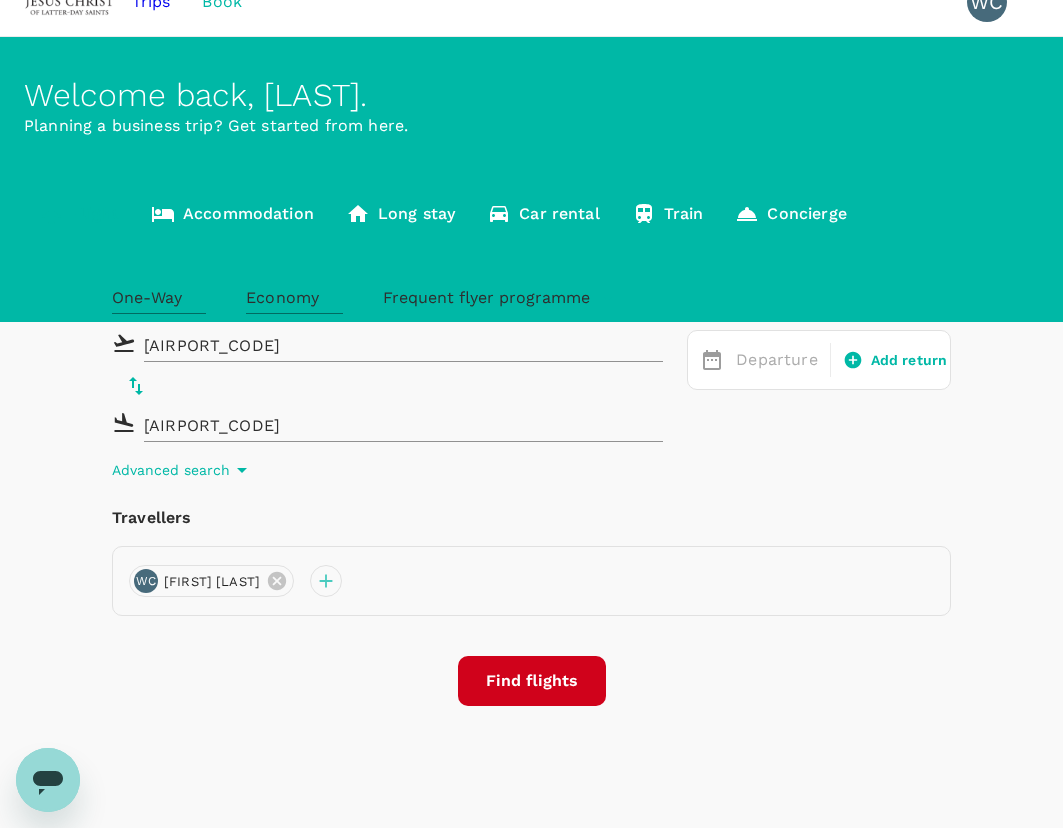 click on "Accommodation" at bounding box center (232, 214) 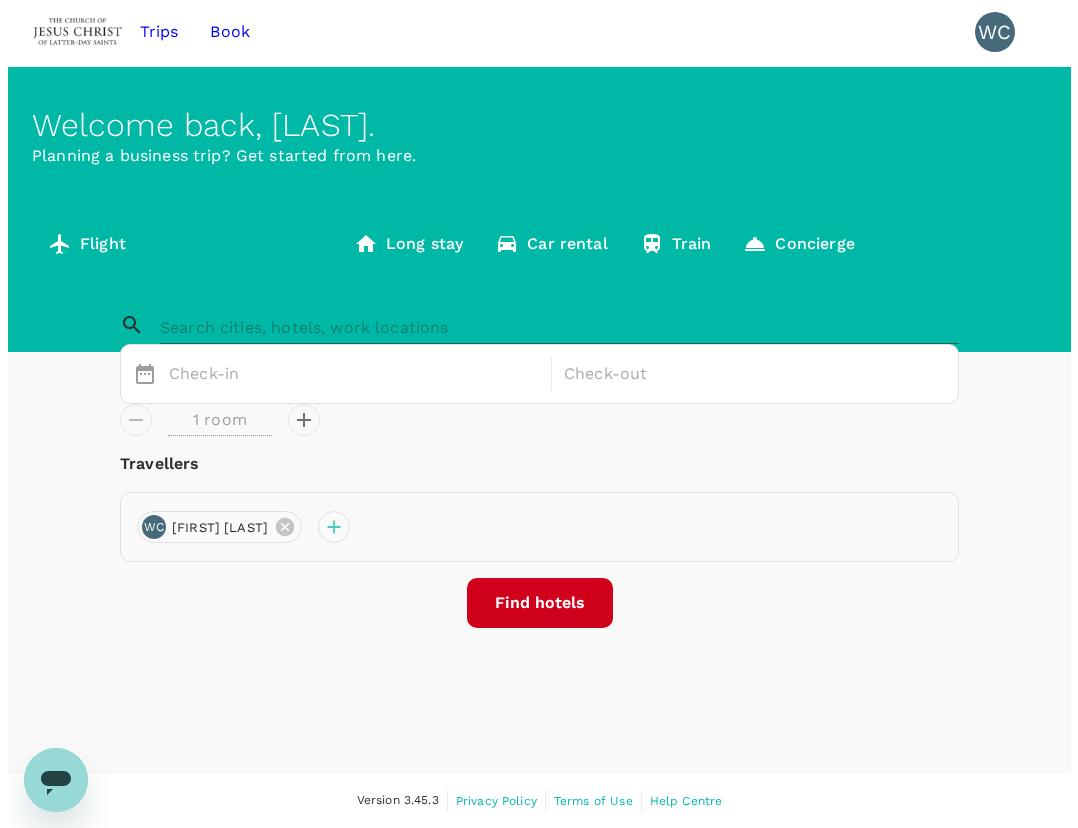 scroll, scrollTop: 0, scrollLeft: 0, axis: both 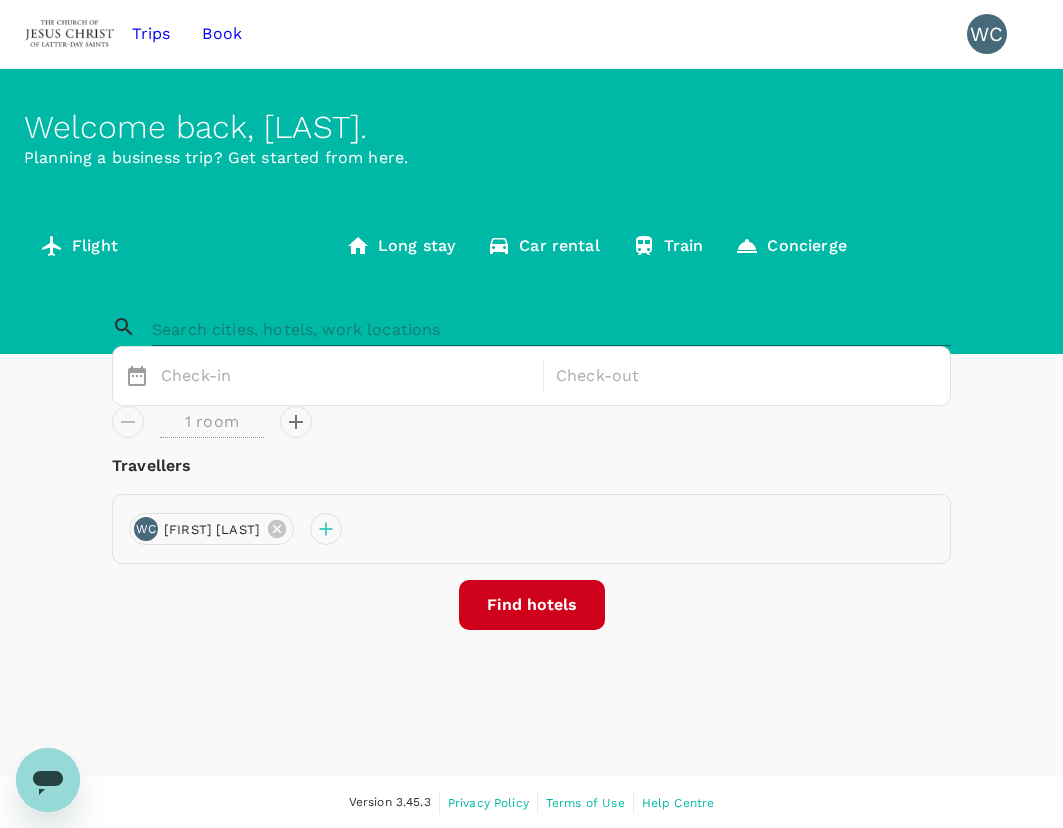 click on "Long stay" at bounding box center (400, 246) 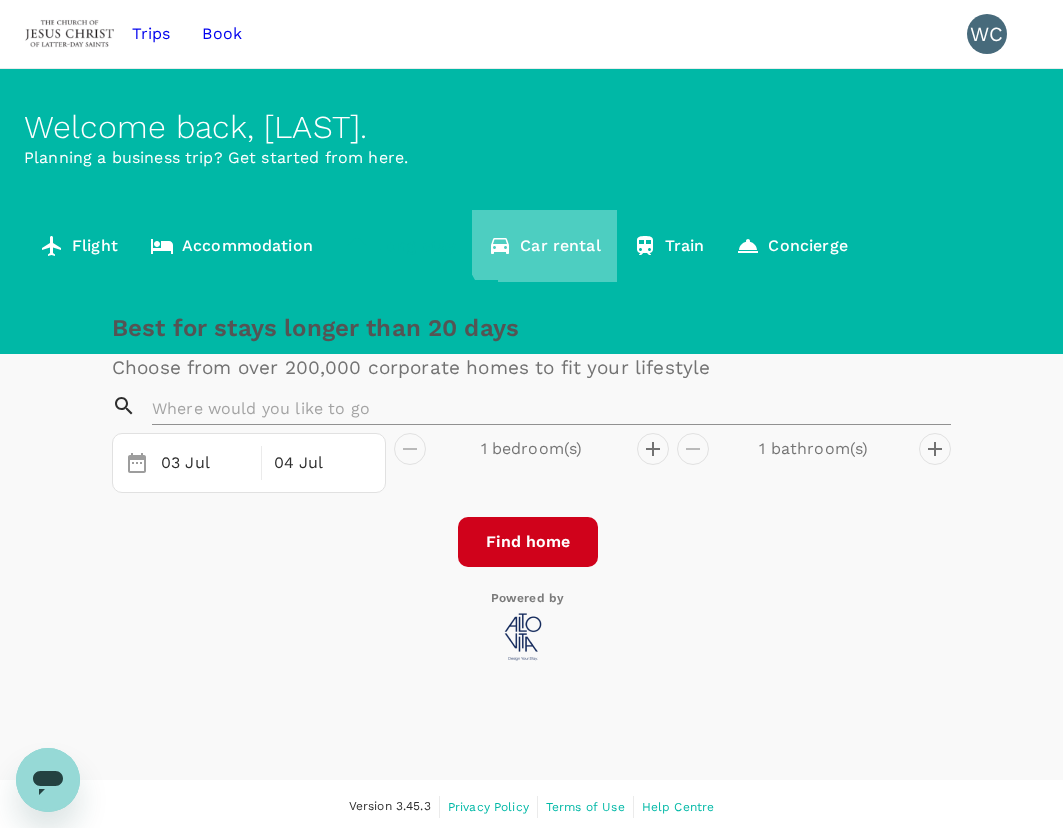 click on "Car rental" at bounding box center [544, 246] 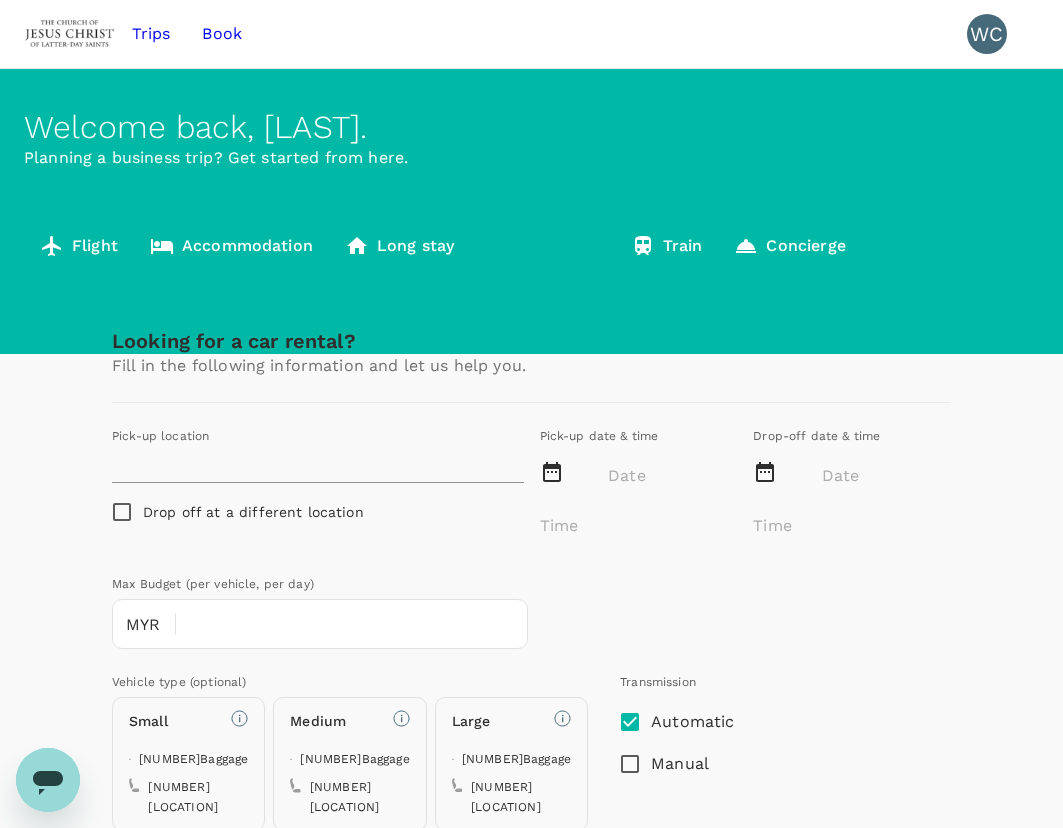 click at bounding box center [643, 246] 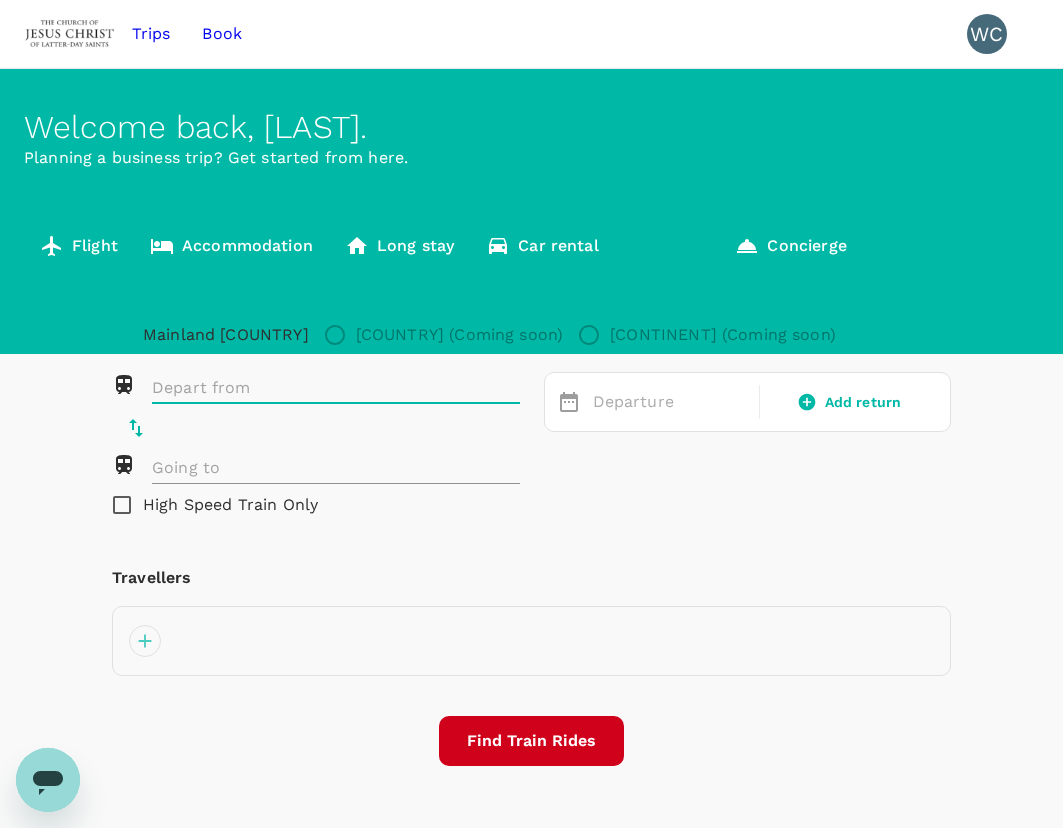 click on "Concierge" at bounding box center (790, 246) 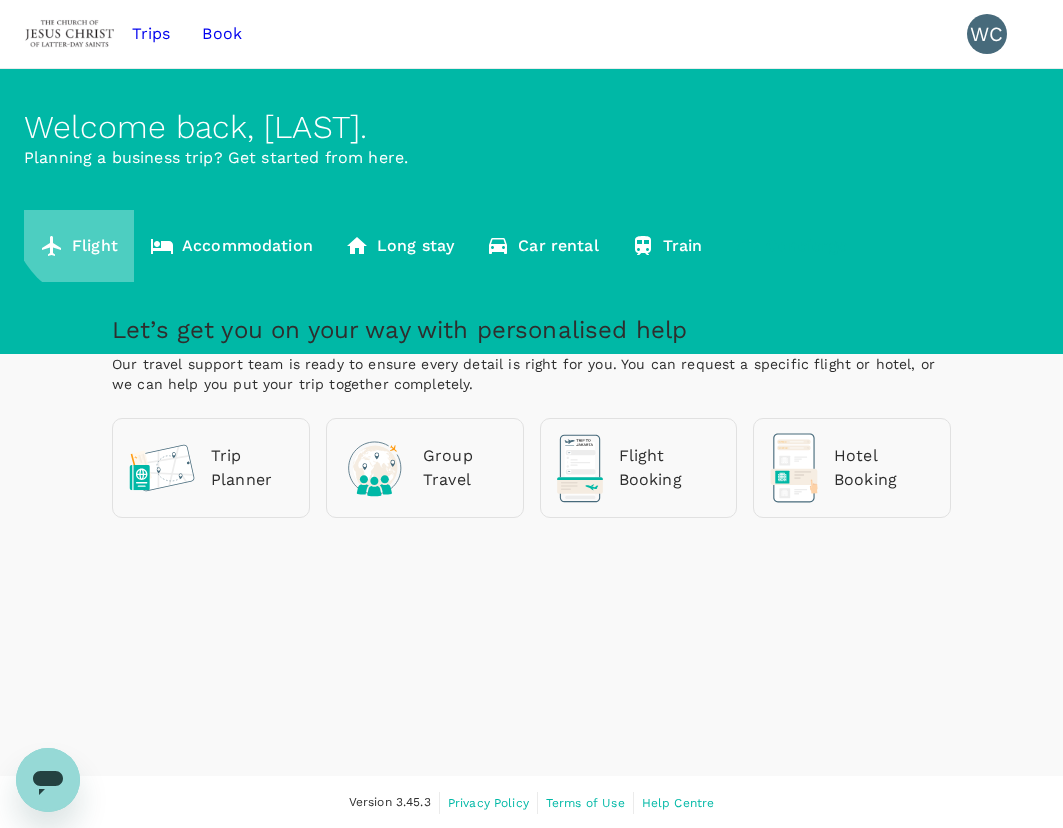 click on "Flight" at bounding box center (79, 246) 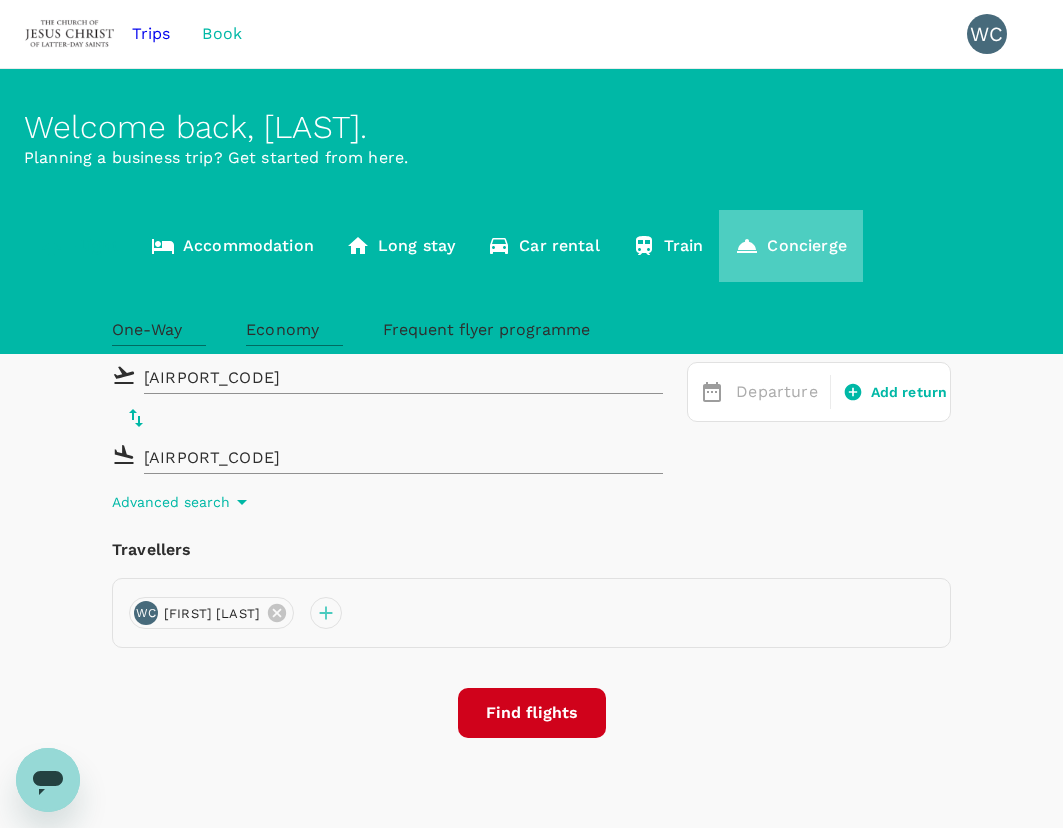 click at bounding box center [747, 246] 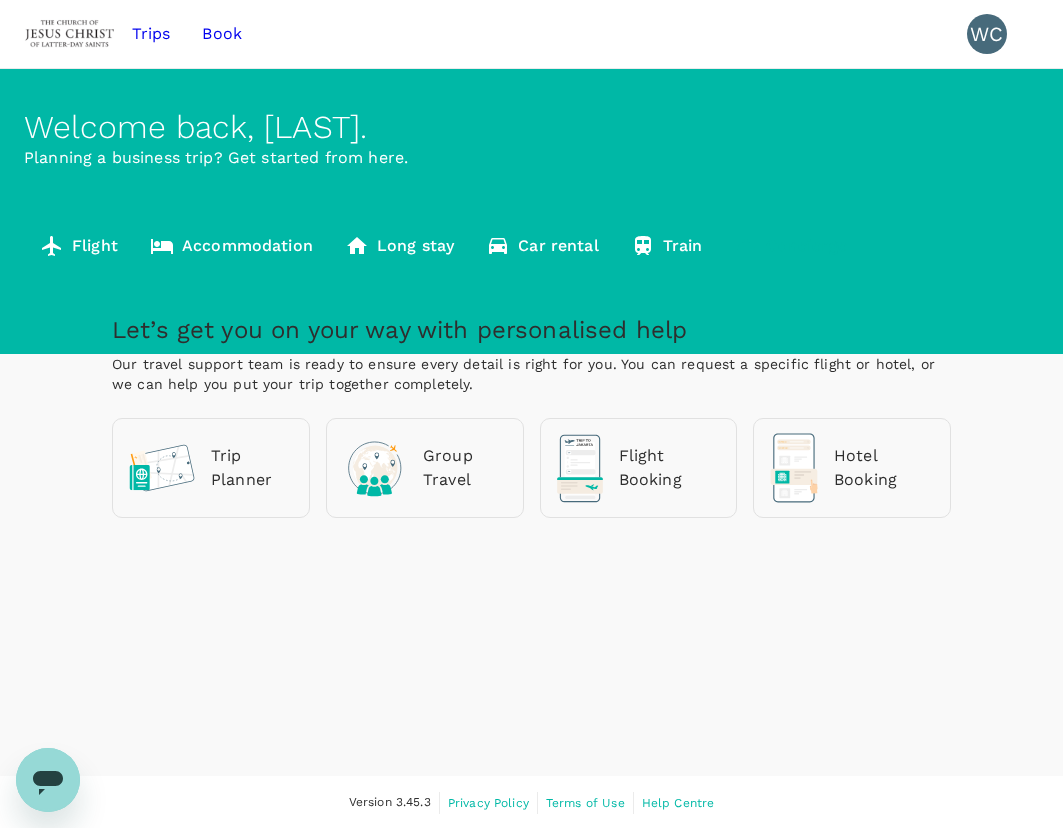 click on "Flight Booking" at bounding box center [252, 468] 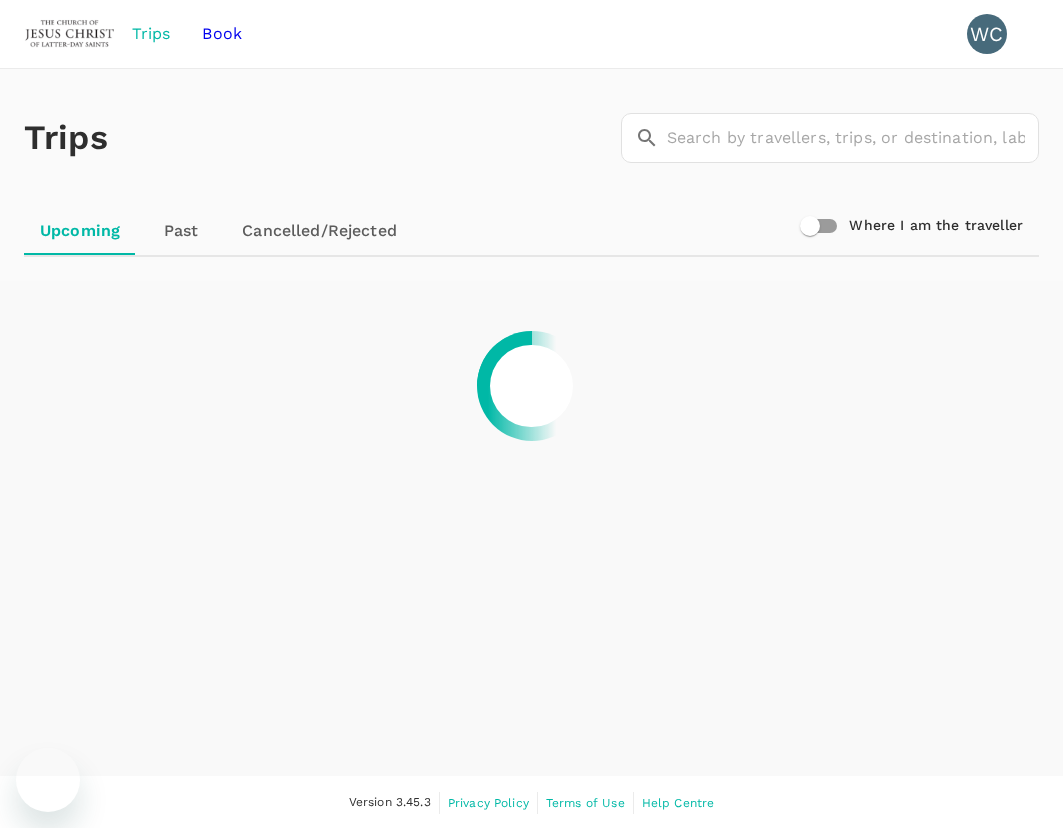 scroll, scrollTop: 0, scrollLeft: 0, axis: both 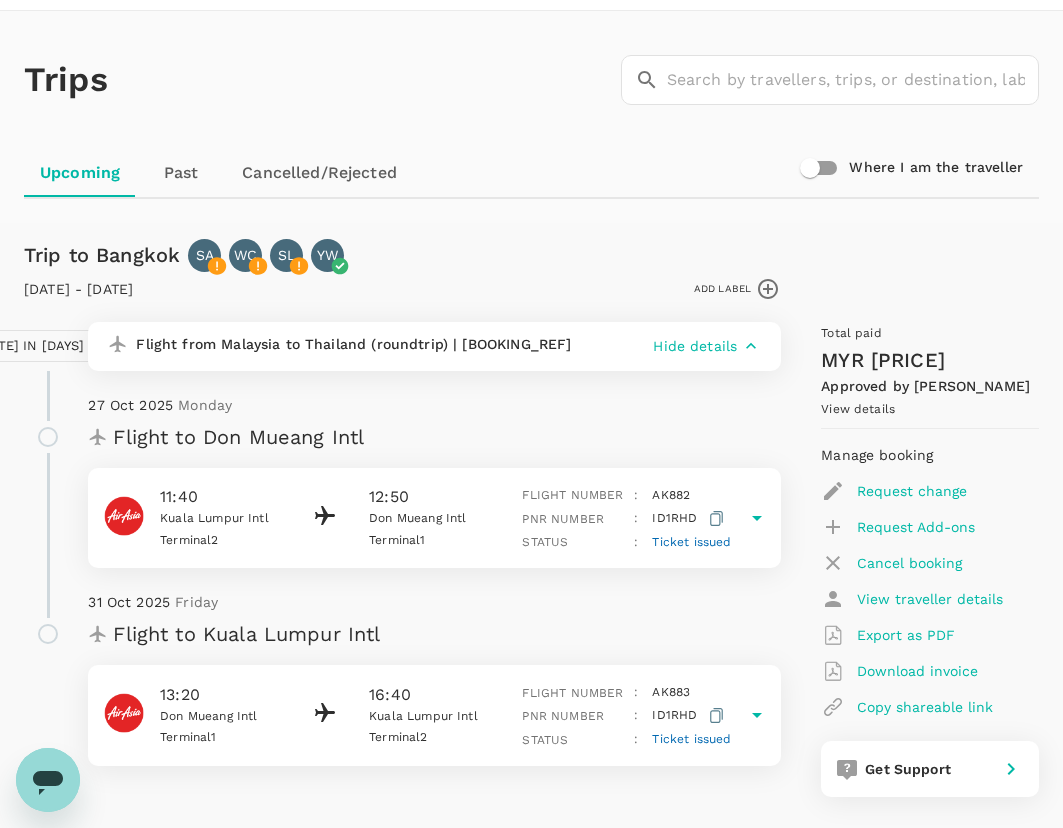 click on "View details" at bounding box center (858, 409) 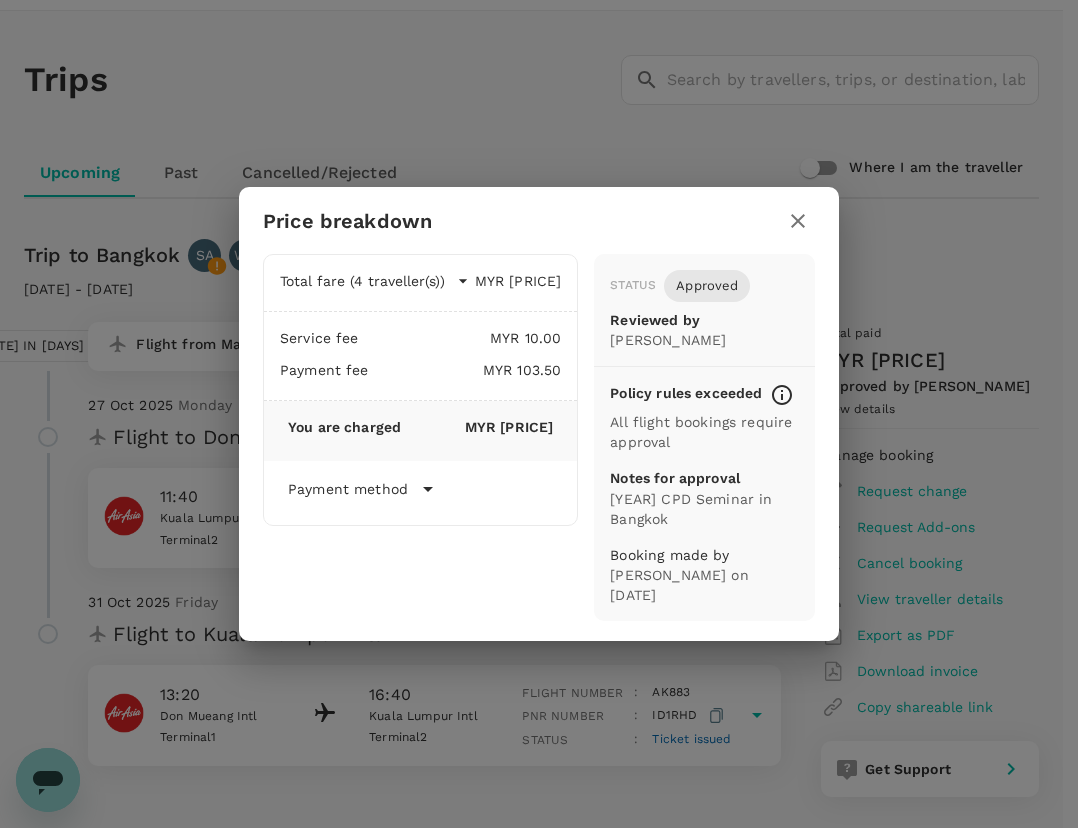 click at bounding box center (798, 221) 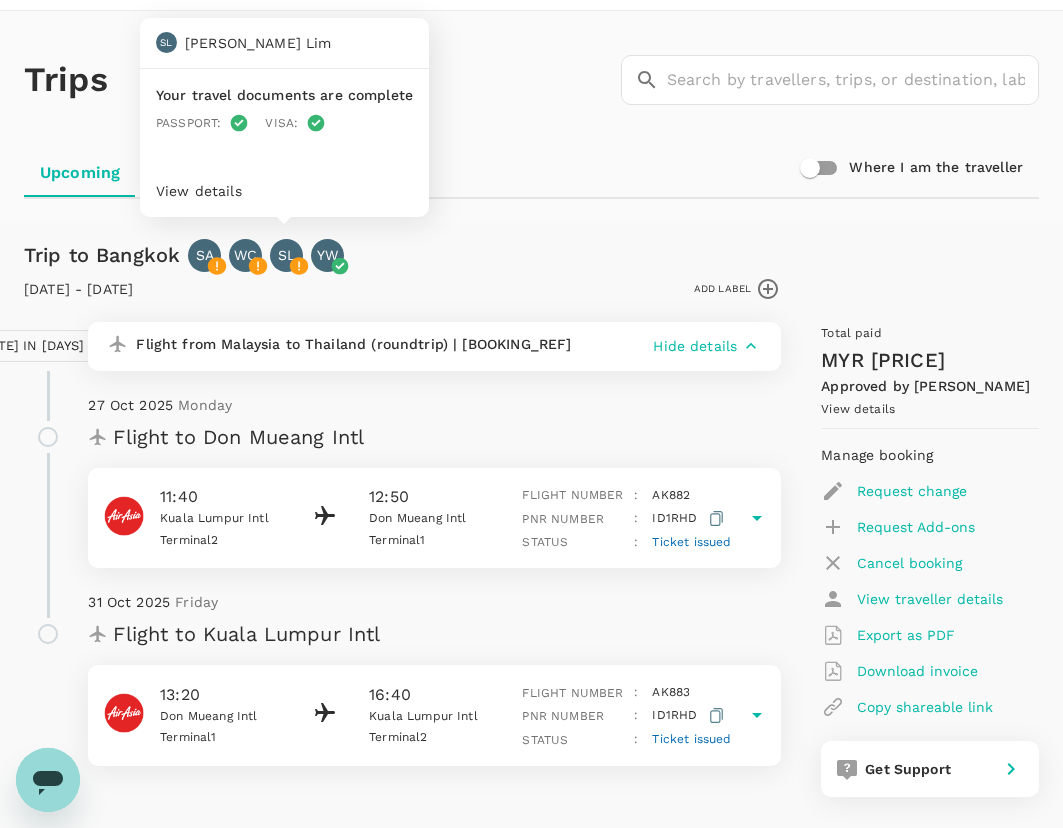 click on "View details" at bounding box center [284, 191] 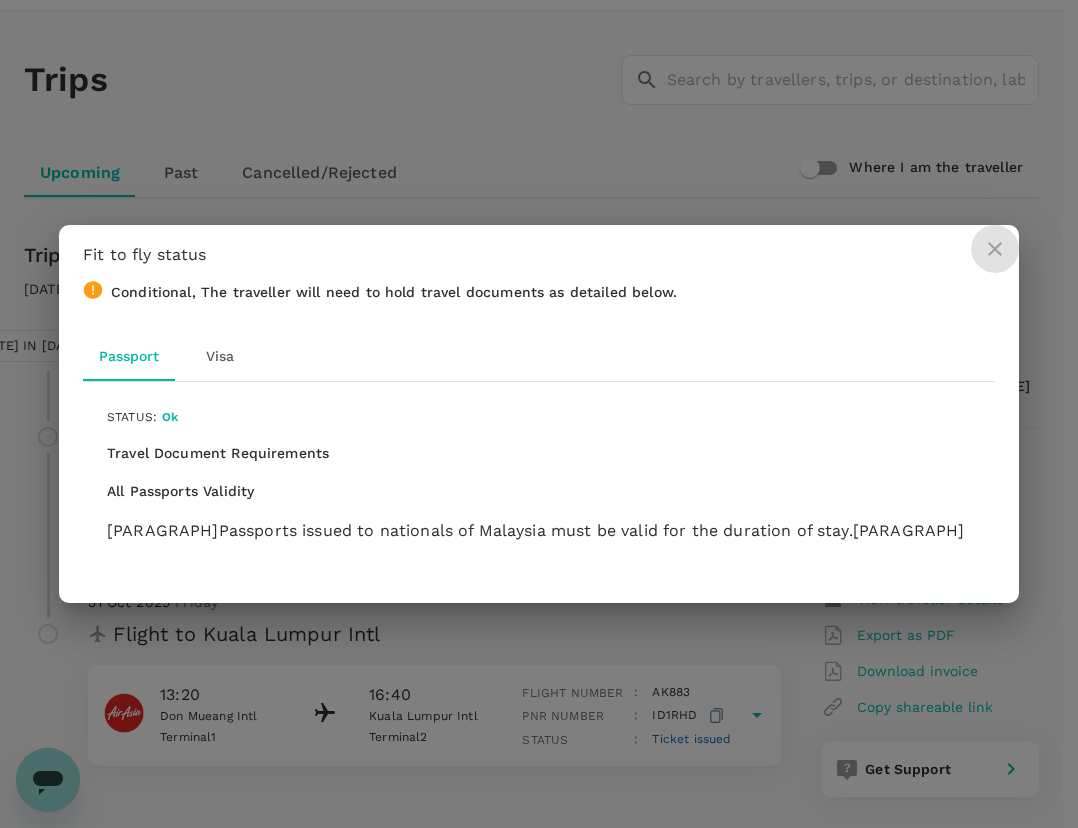 click at bounding box center (995, 249) 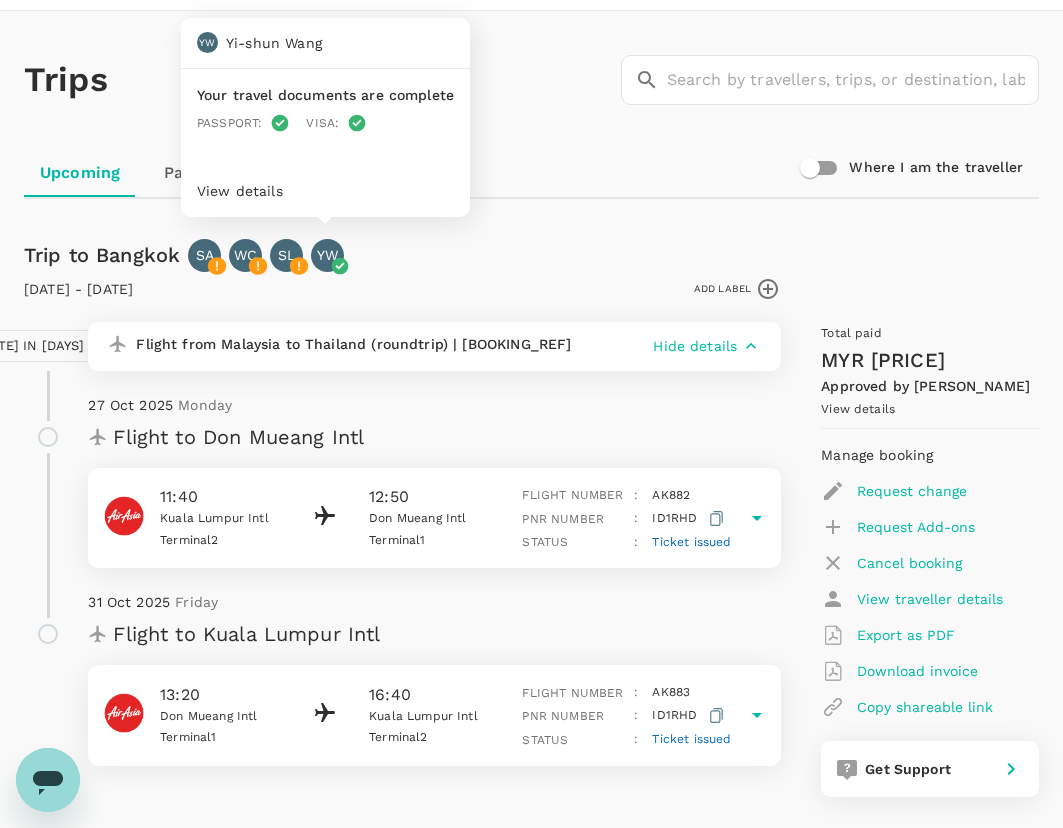 click on "YW" at bounding box center [327, 255] 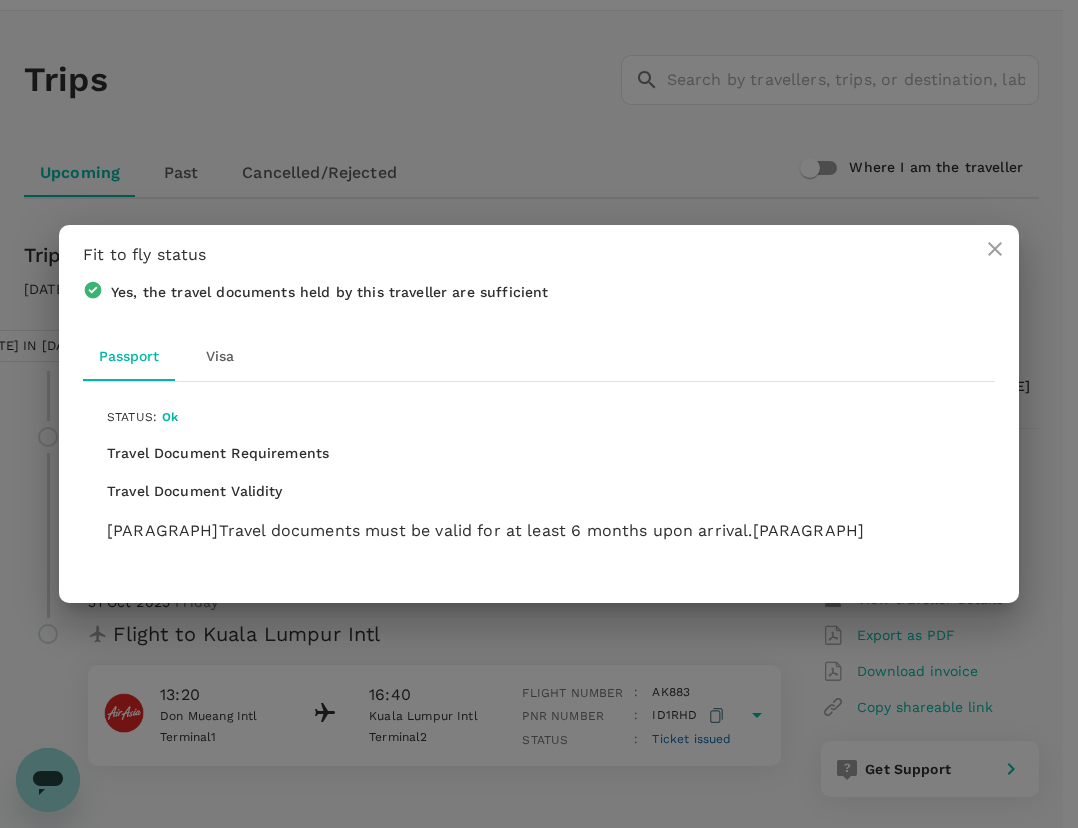 click at bounding box center [995, 249] 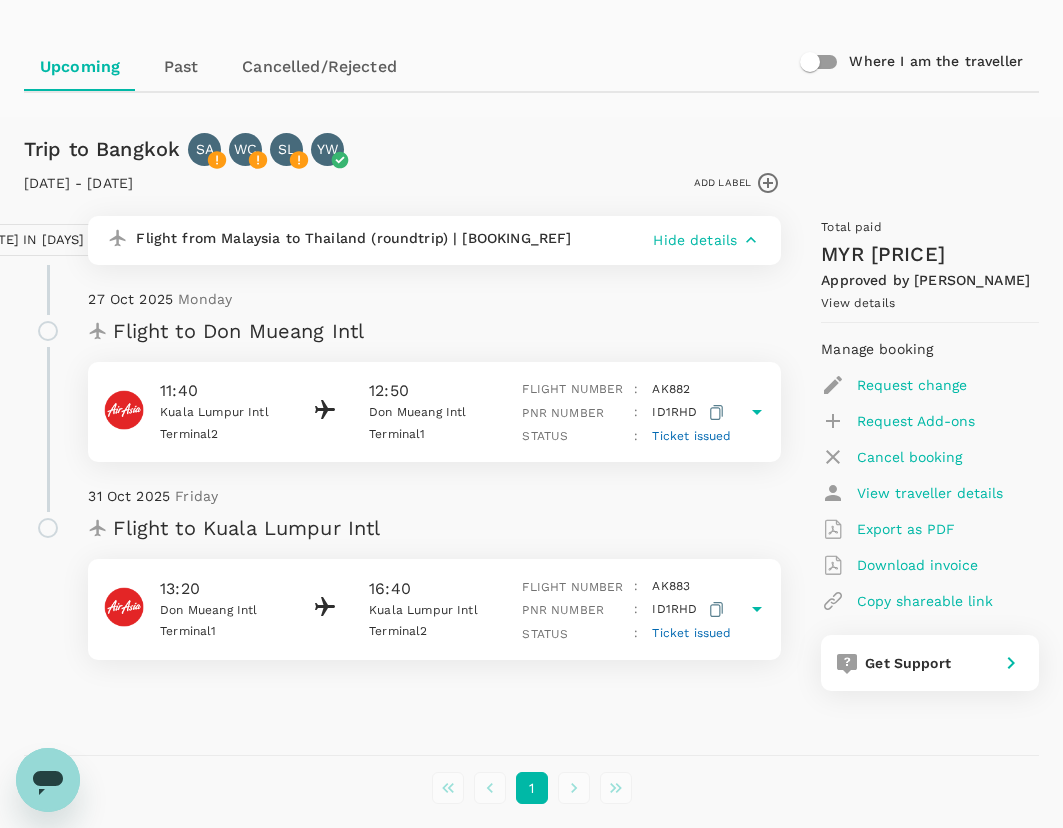 scroll, scrollTop: 200, scrollLeft: 0, axis: vertical 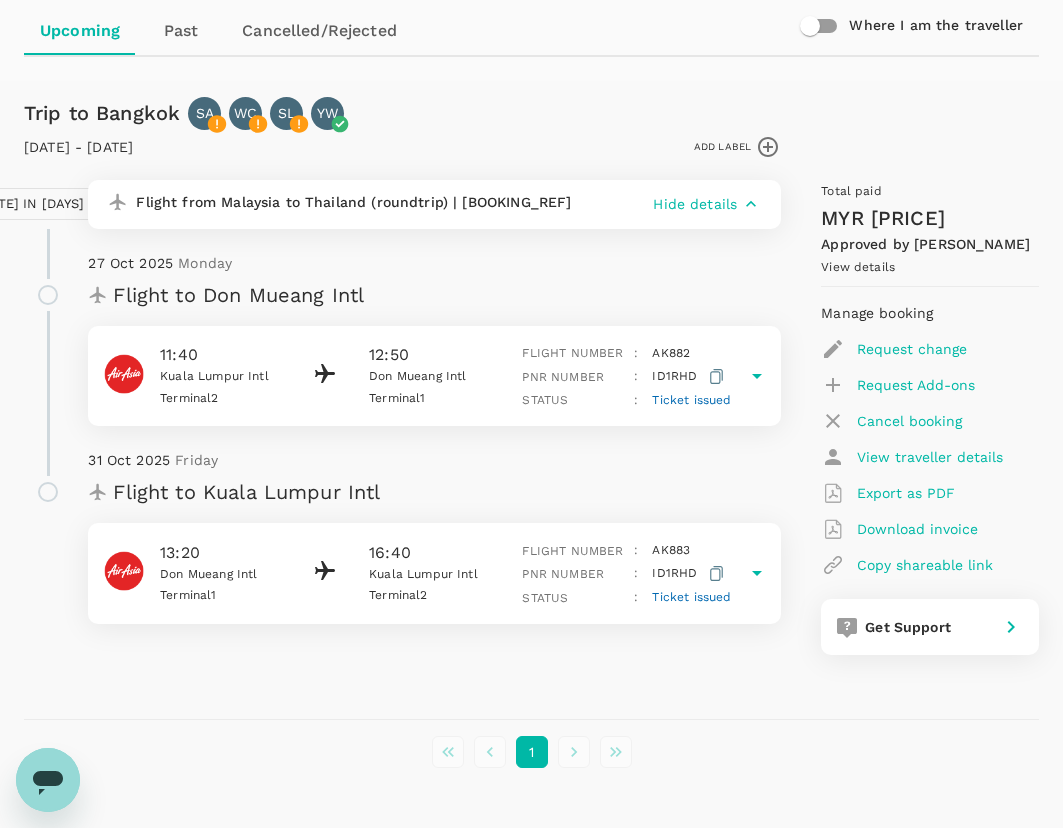 click on "Export as PDF" at bounding box center [912, 349] 